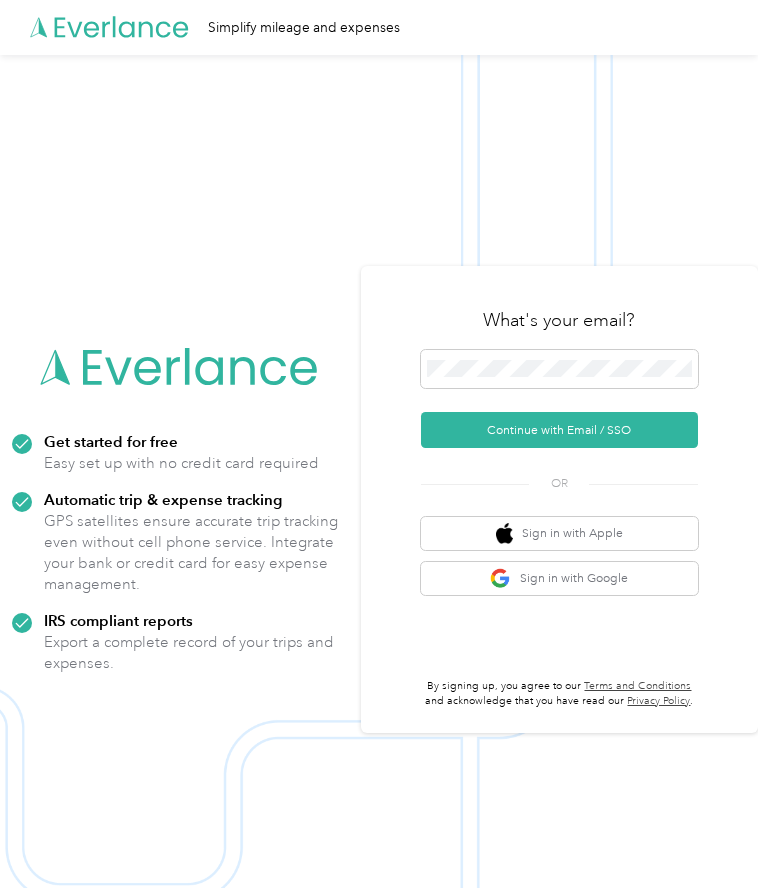 scroll, scrollTop: 0, scrollLeft: 0, axis: both 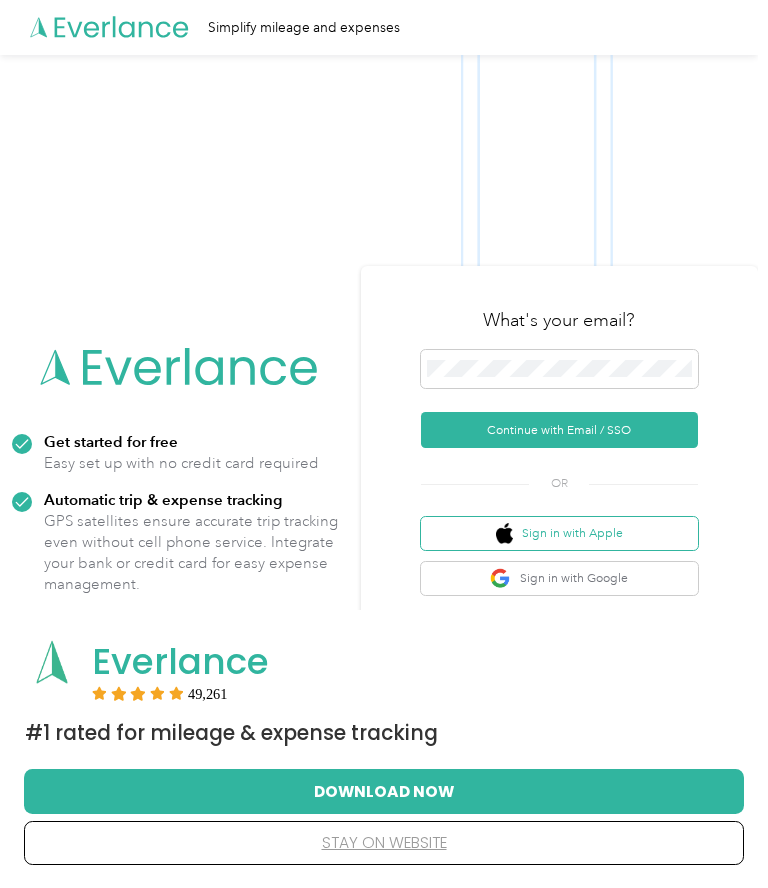 click on "Sign in with Apple" at bounding box center (559, 533) 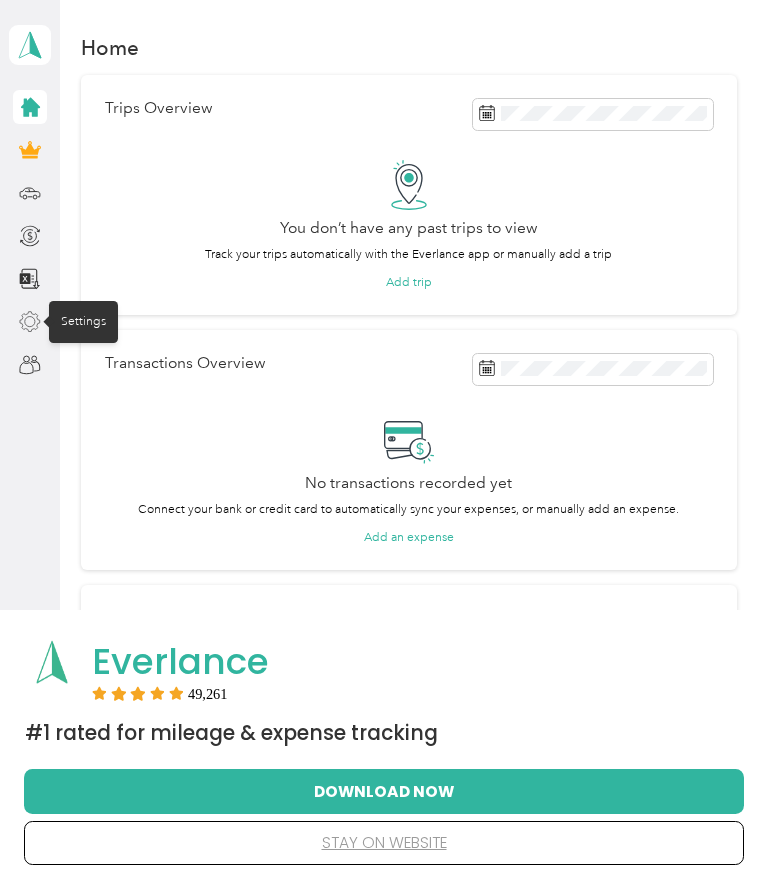 click 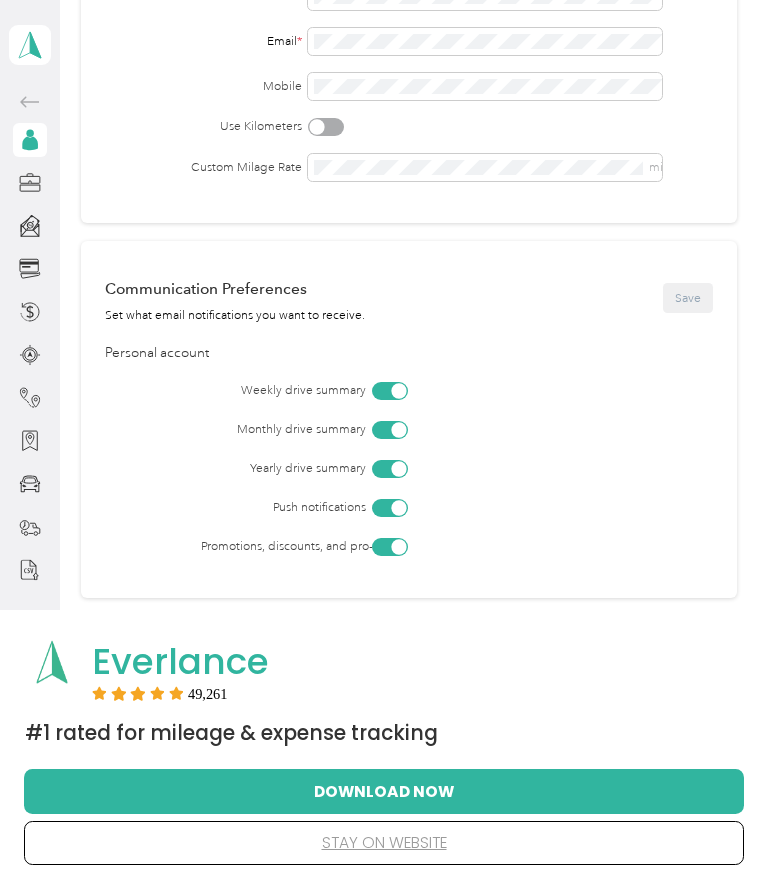 scroll, scrollTop: 265, scrollLeft: 0, axis: vertical 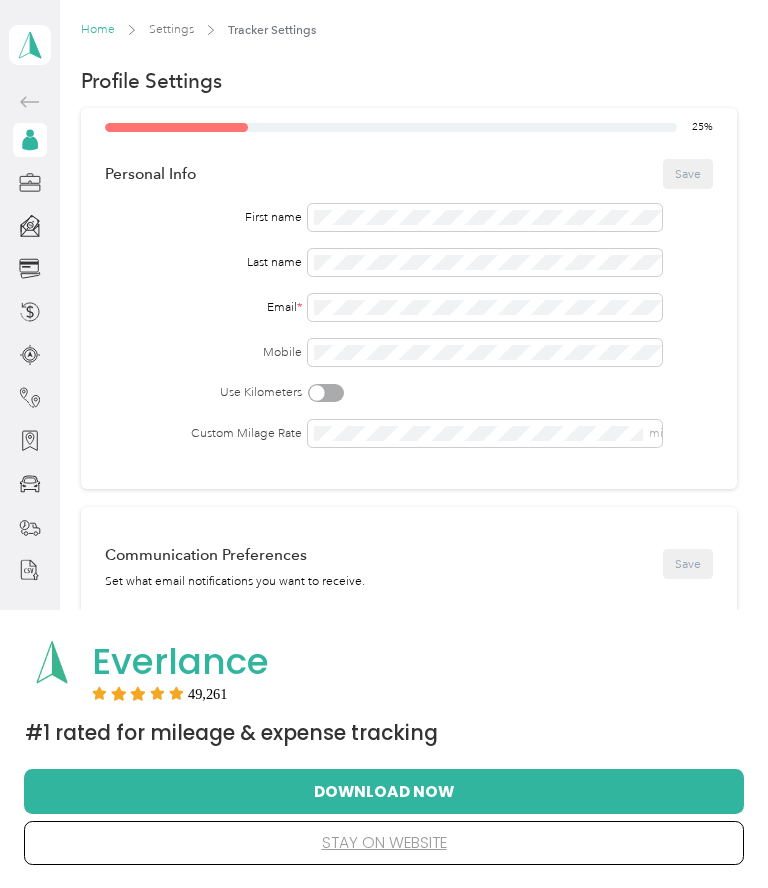 click on "Home" at bounding box center [98, 29] 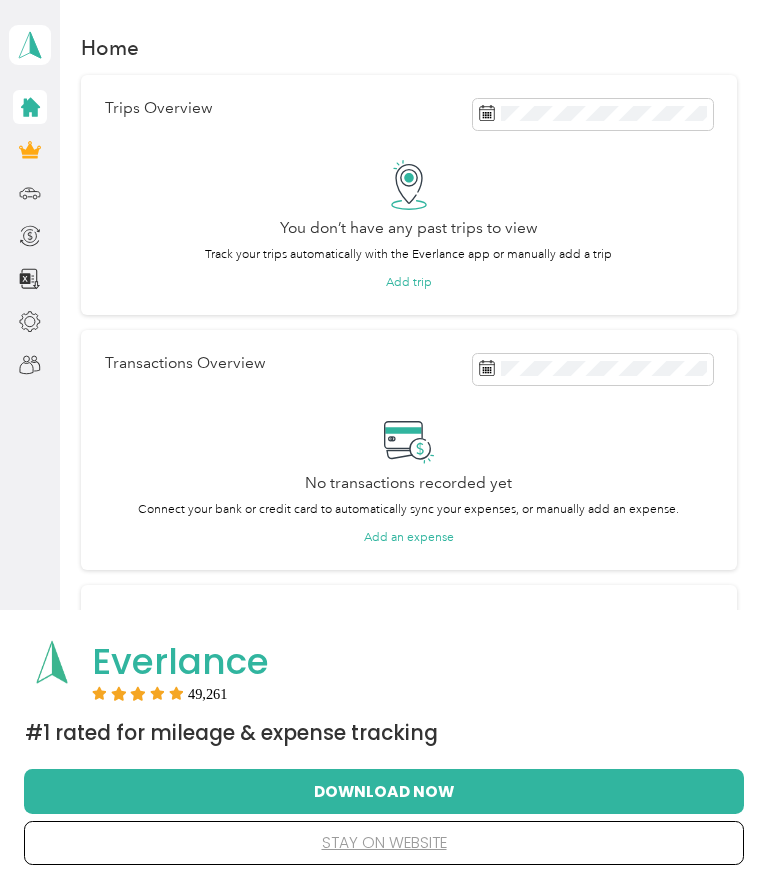 scroll, scrollTop: 0, scrollLeft: 0, axis: both 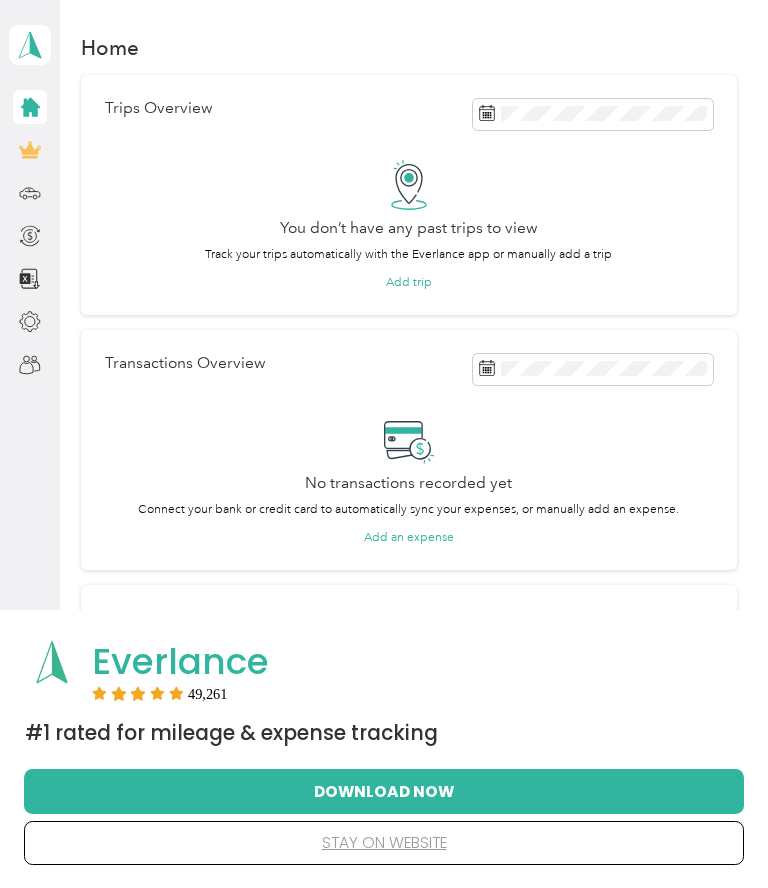 click 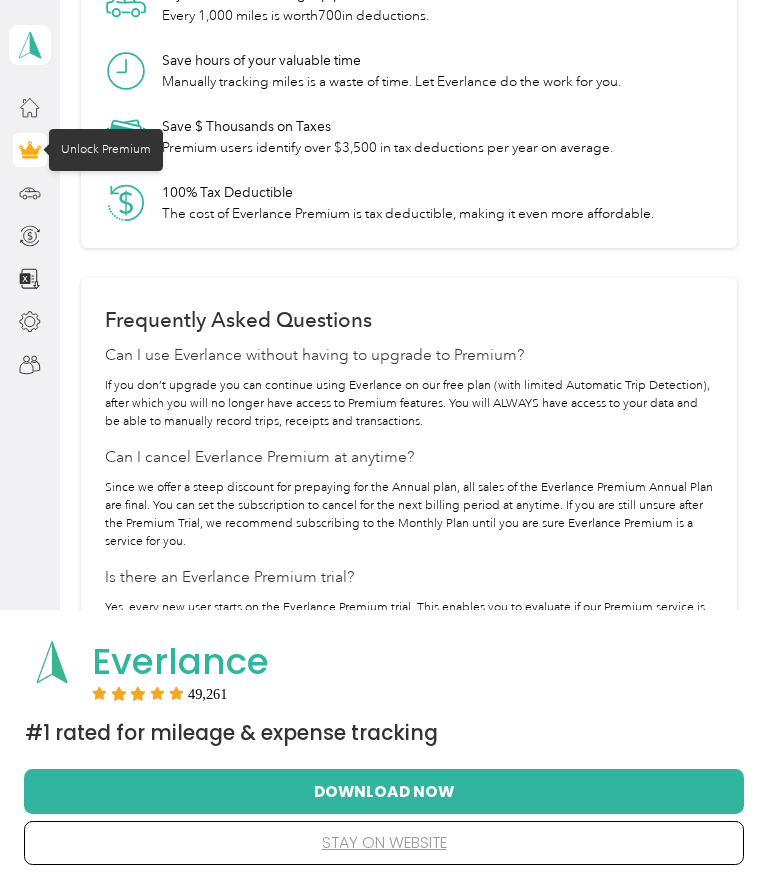 scroll, scrollTop: 1437, scrollLeft: 0, axis: vertical 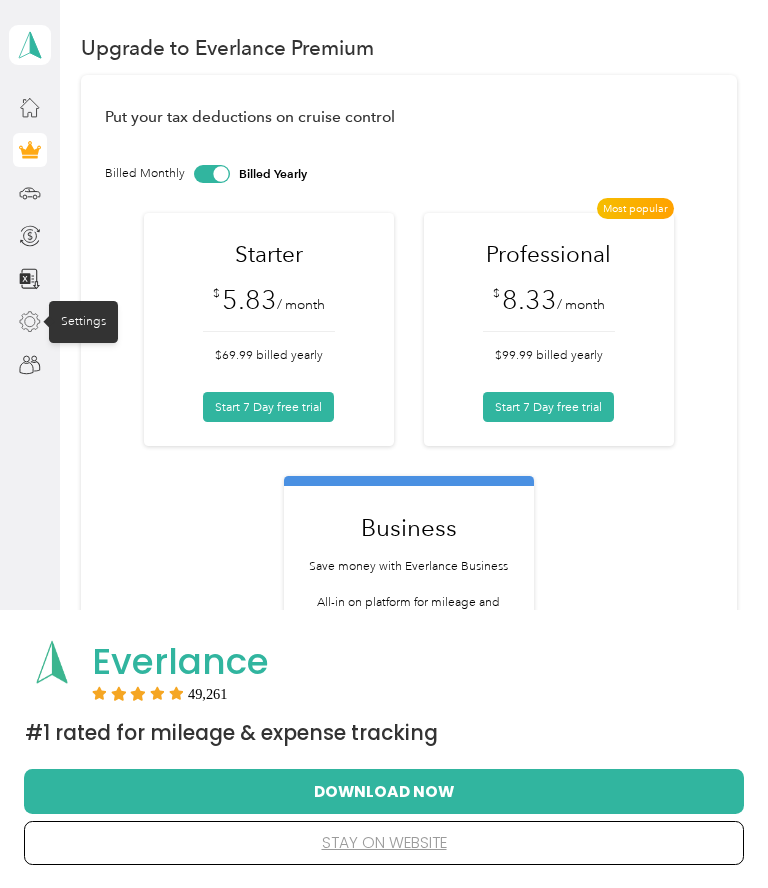 click 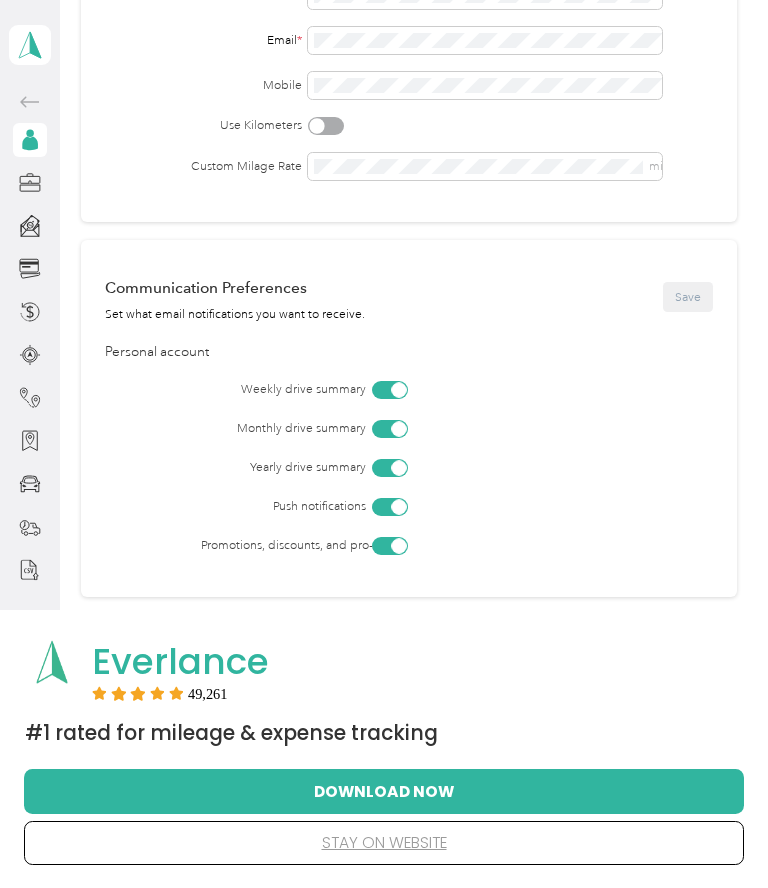 scroll, scrollTop: 265, scrollLeft: 0, axis: vertical 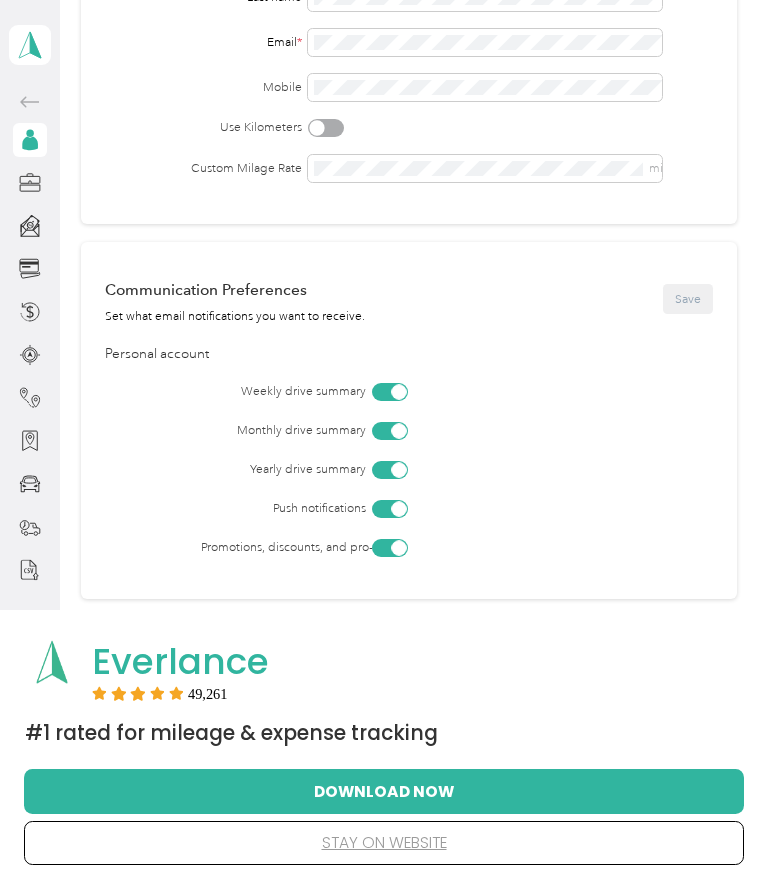 click at bounding box center (390, 392) 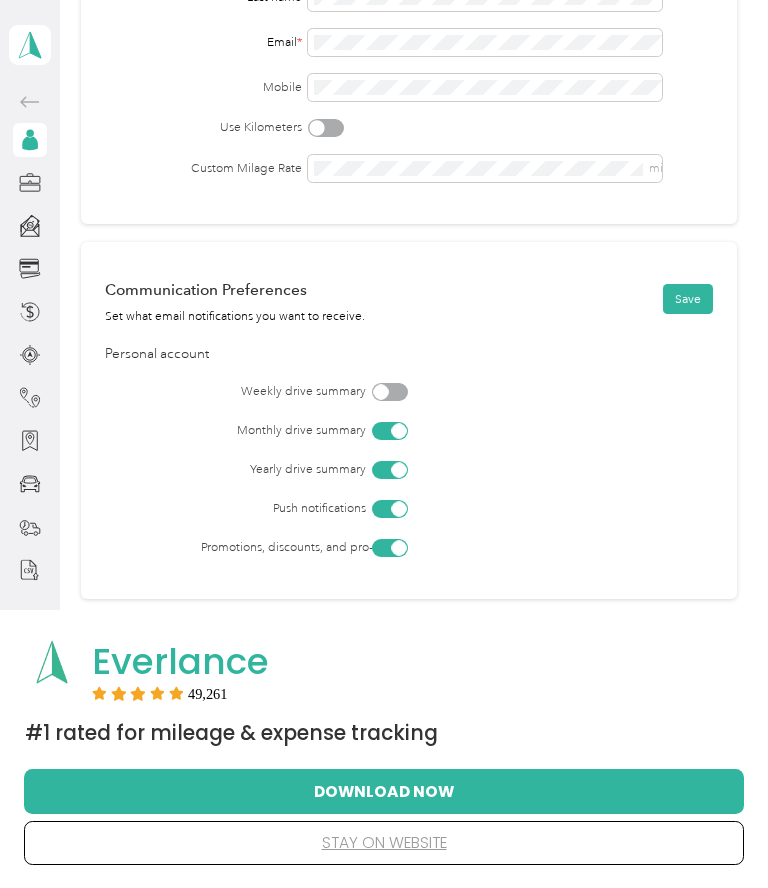 click at bounding box center (390, 431) 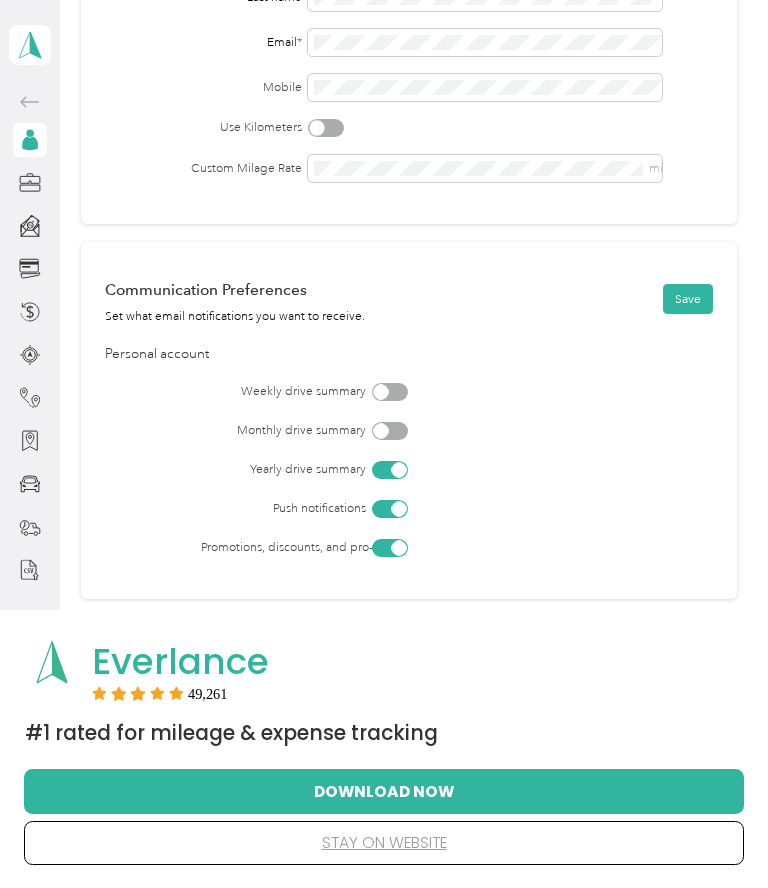 click at bounding box center [390, 470] 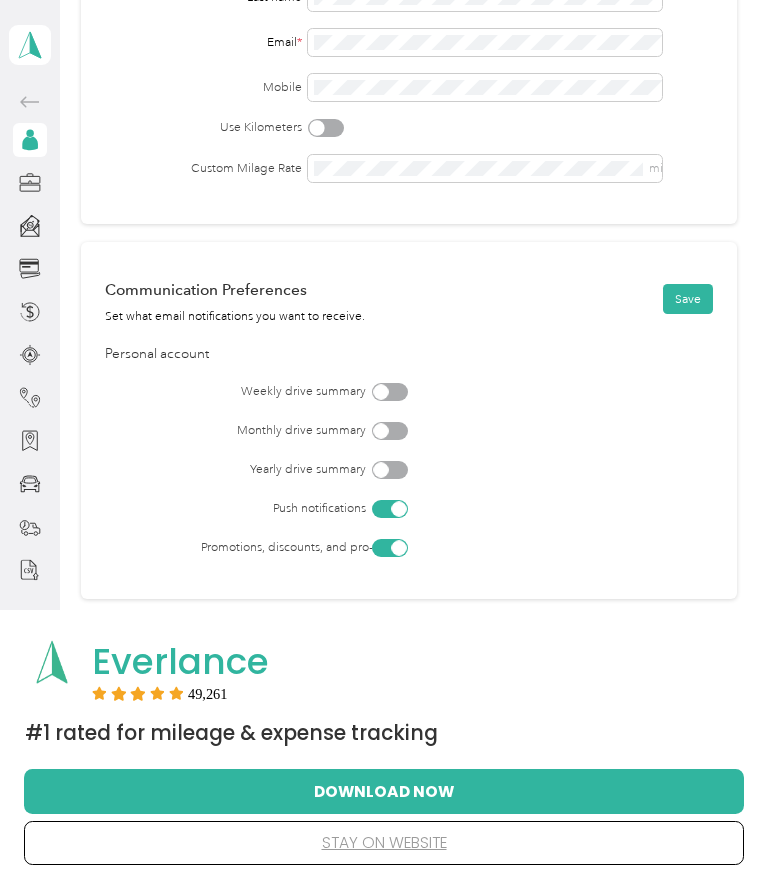 click at bounding box center [398, 508] 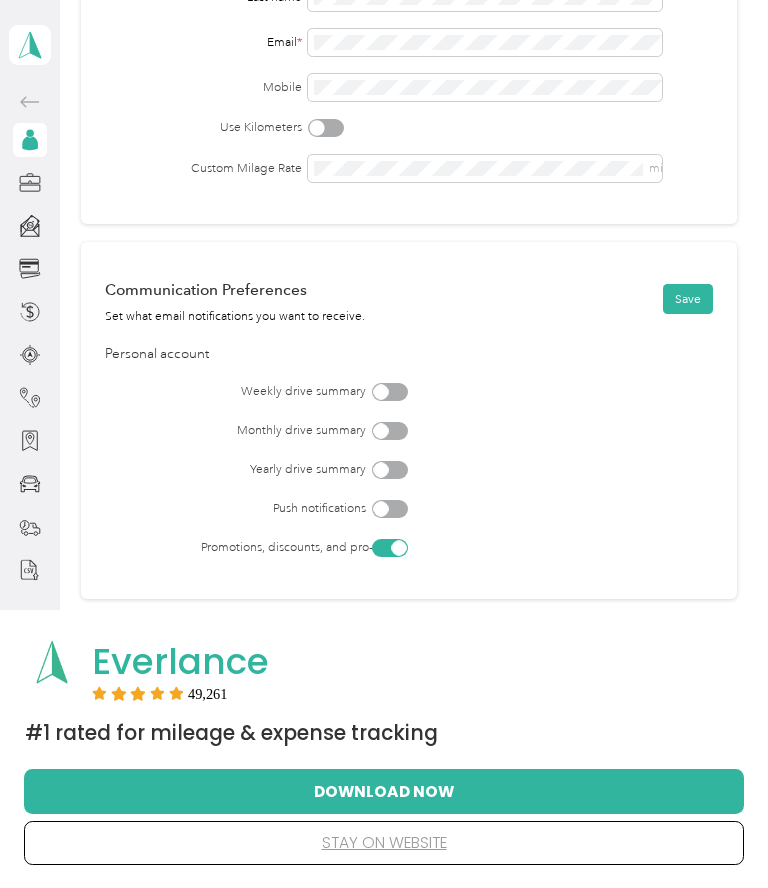 click at bounding box center [390, 548] 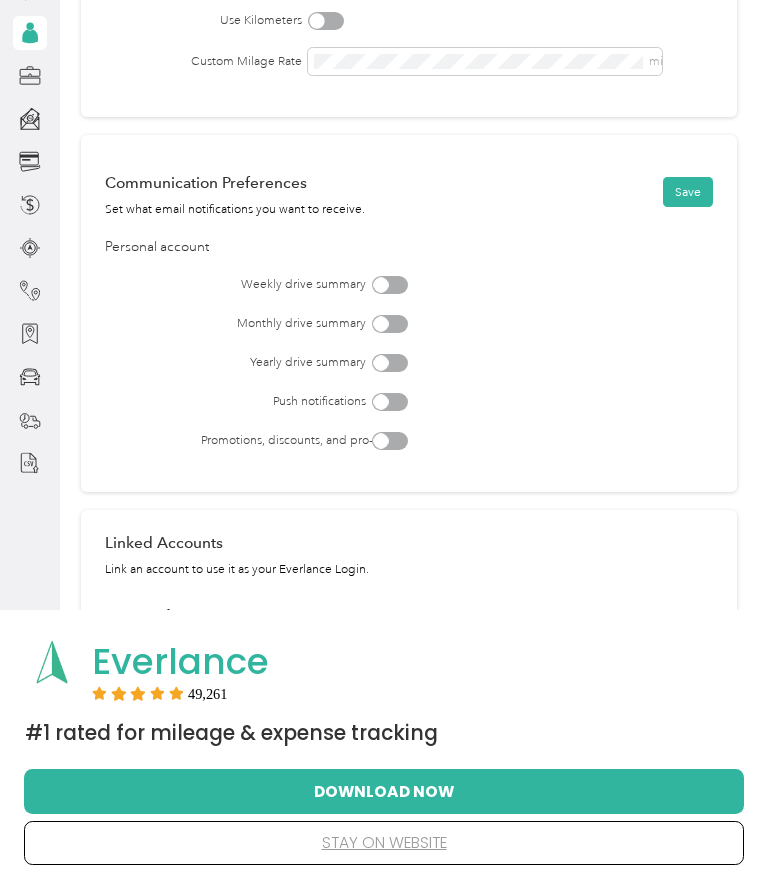 scroll, scrollTop: 106, scrollLeft: 0, axis: vertical 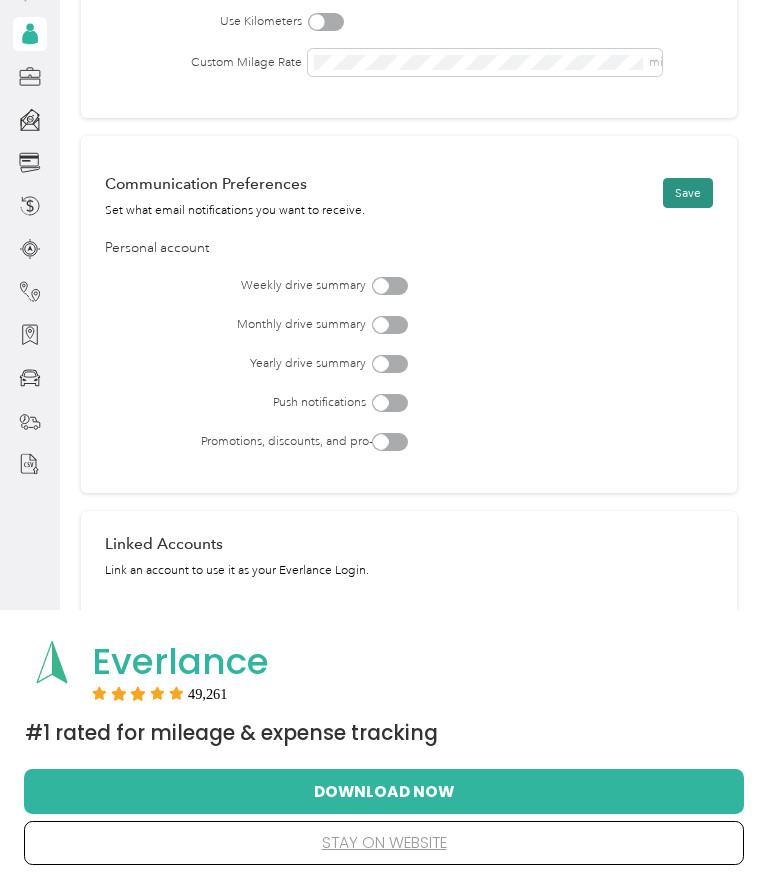 click on "Save" at bounding box center [688, 193] 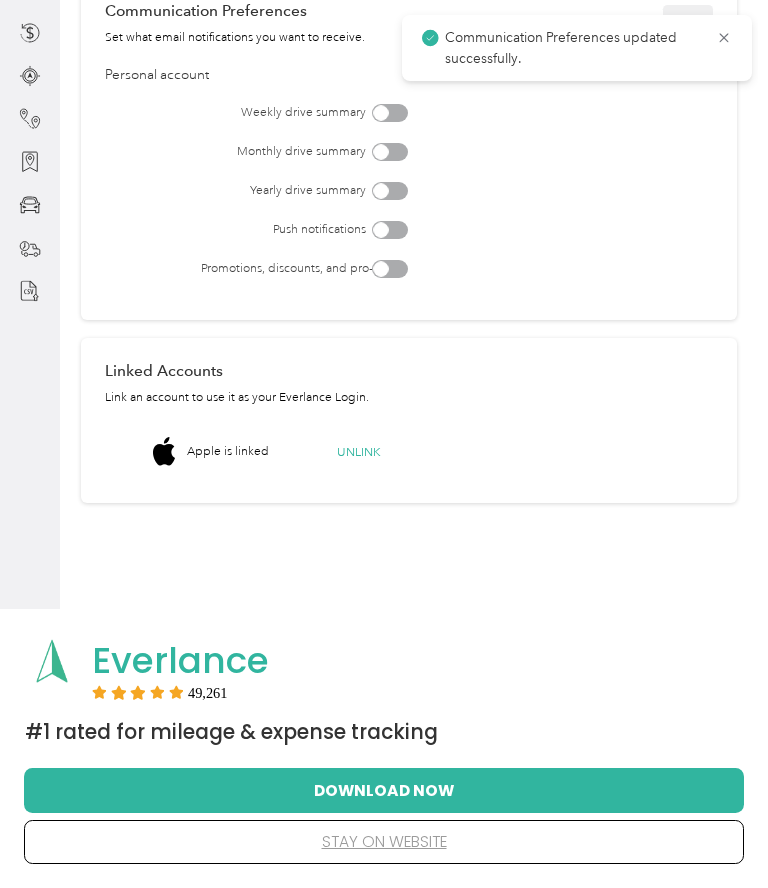 scroll, scrollTop: 278, scrollLeft: 0, axis: vertical 